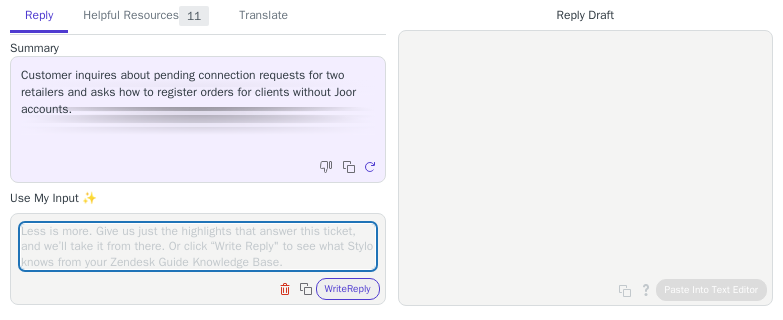 scroll, scrollTop: 0, scrollLeft: 0, axis: both 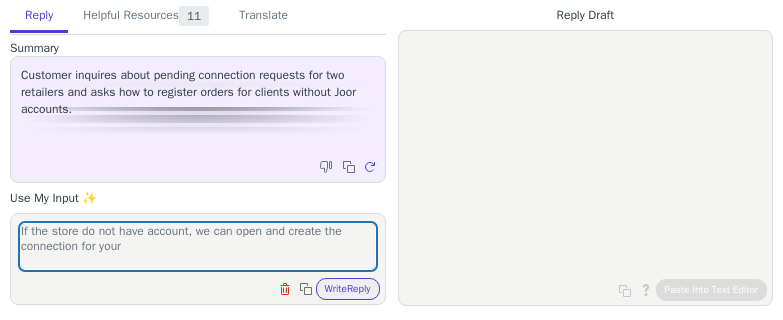 type on "If the store do not have account, we can open and create the connection for your" 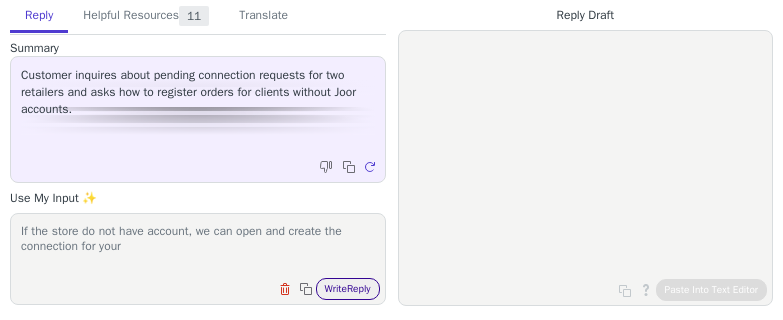 click on "Write  Reply" at bounding box center [348, 289] 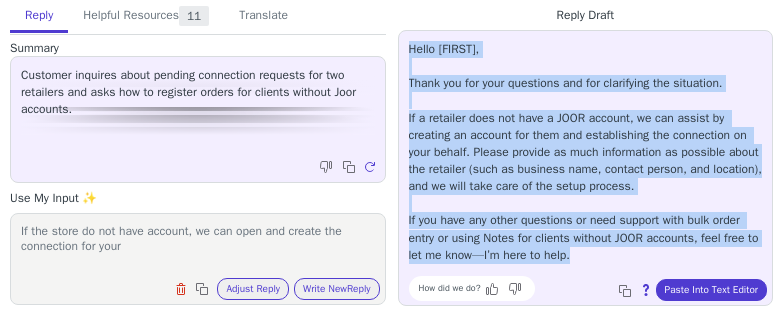 drag, startPoint x: 407, startPoint y: 47, endPoint x: 592, endPoint y: 262, distance: 283.6371 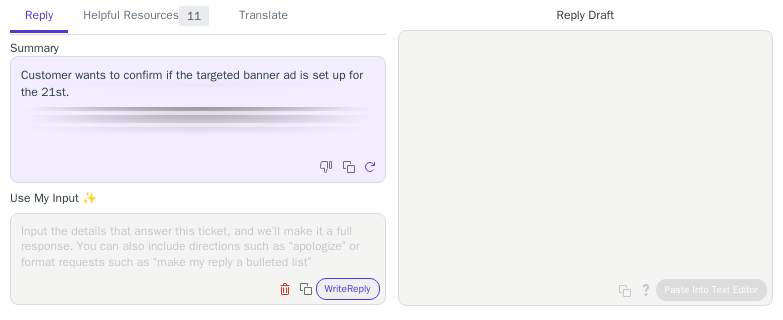 scroll, scrollTop: 0, scrollLeft: 0, axis: both 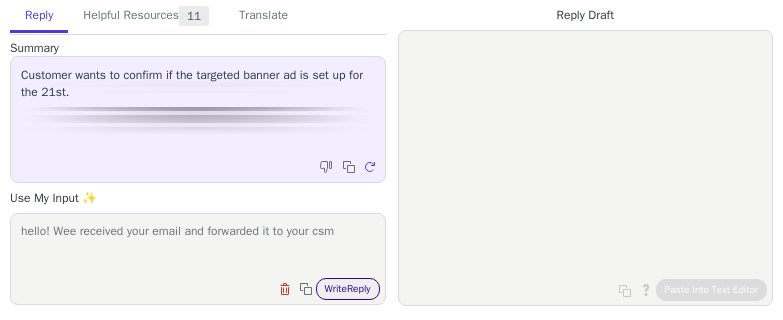 type on "hello! Wee received your email and forwarded it to your csm" 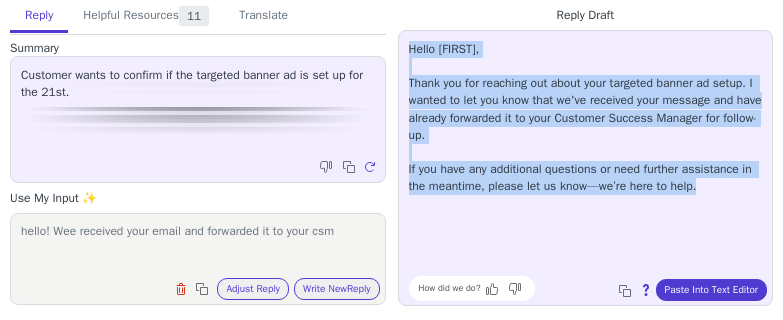 drag, startPoint x: 488, startPoint y: 43, endPoint x: 724, endPoint y: 197, distance: 281.80136 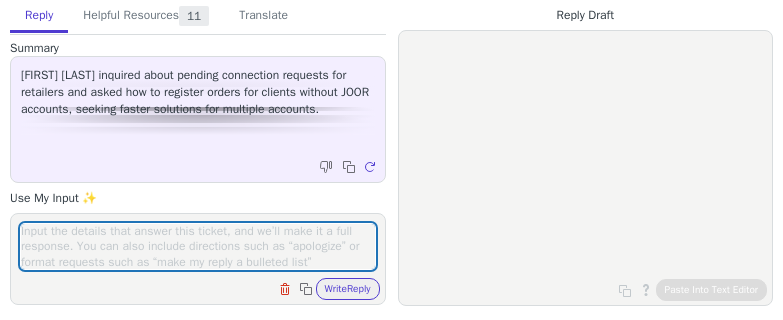 scroll, scrollTop: 0, scrollLeft: 0, axis: both 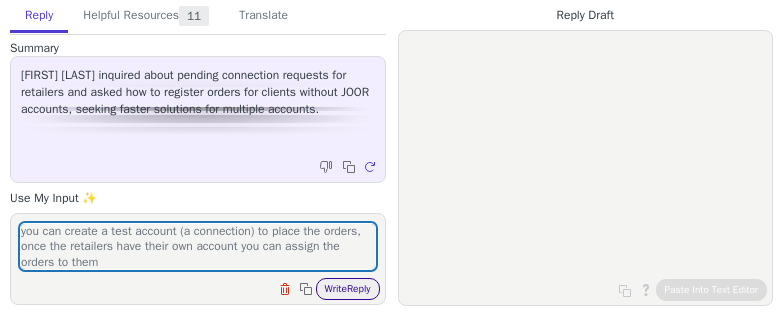 type on "you can create a test account (a connection) to place the orders, once the retailers have their own account you can assign the orders to them" 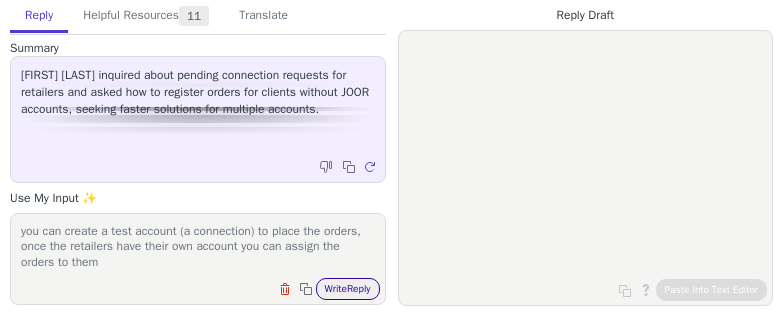 click on "Write  Reply" at bounding box center [348, 289] 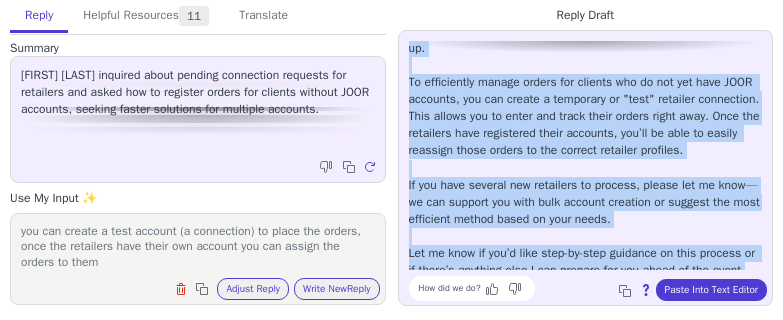 scroll, scrollTop: 113, scrollLeft: 0, axis: vertical 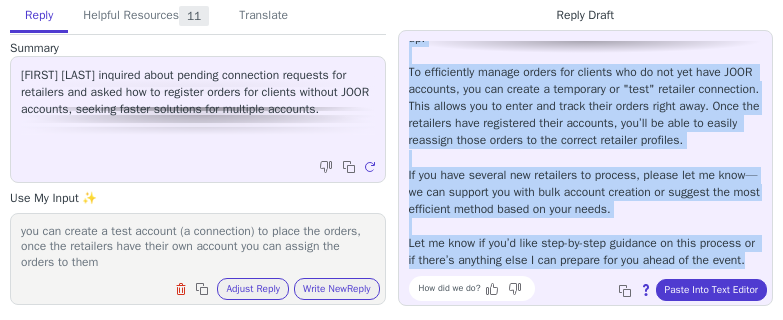 drag, startPoint x: 402, startPoint y: 49, endPoint x: 532, endPoint y: 272, distance: 258.12595 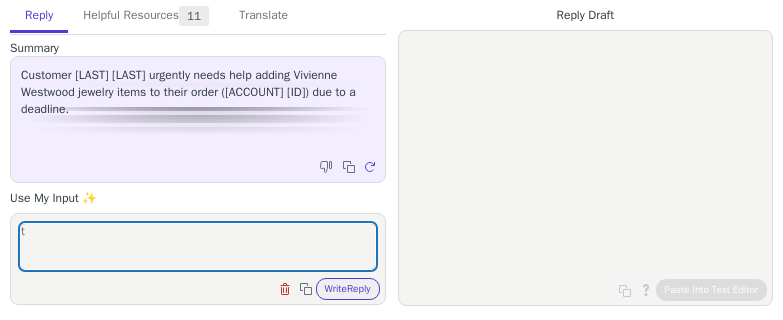 scroll, scrollTop: 0, scrollLeft: 0, axis: both 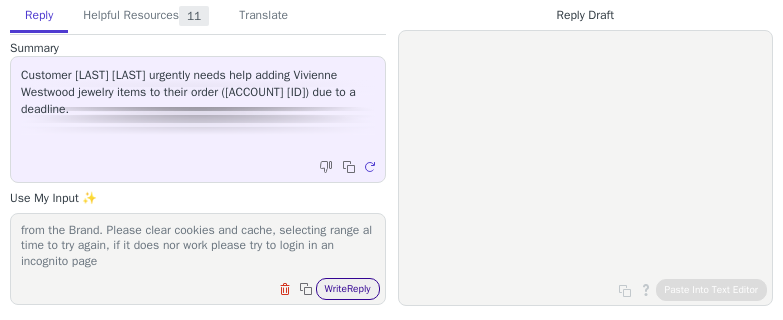 type on "thank you for your patience, I have checked in the account [ACCOUNT] ([ID]) and with your user I am able to add productos from the Brand. Please clear cookies and cache, selecting range al time to try again, if it does nor work please try to login in an incognito page" 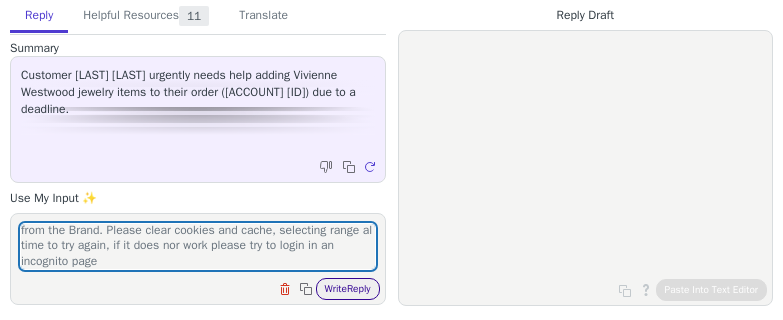 click on "Write  Reply" at bounding box center (348, 289) 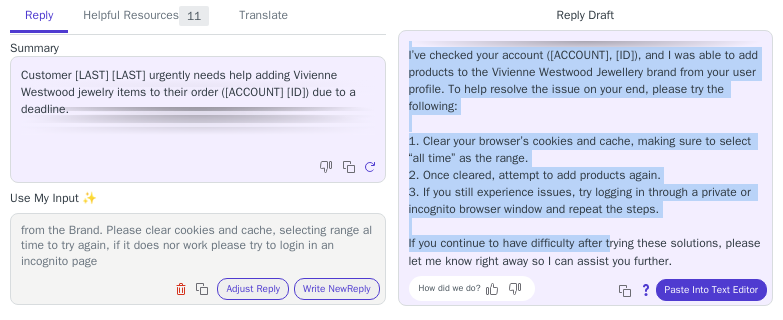 scroll, scrollTop: 113, scrollLeft: 0, axis: vertical 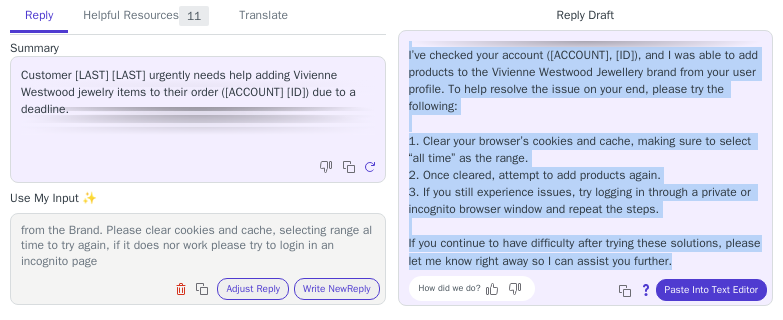 drag, startPoint x: 400, startPoint y: 46, endPoint x: 712, endPoint y: 262, distance: 379.47333 